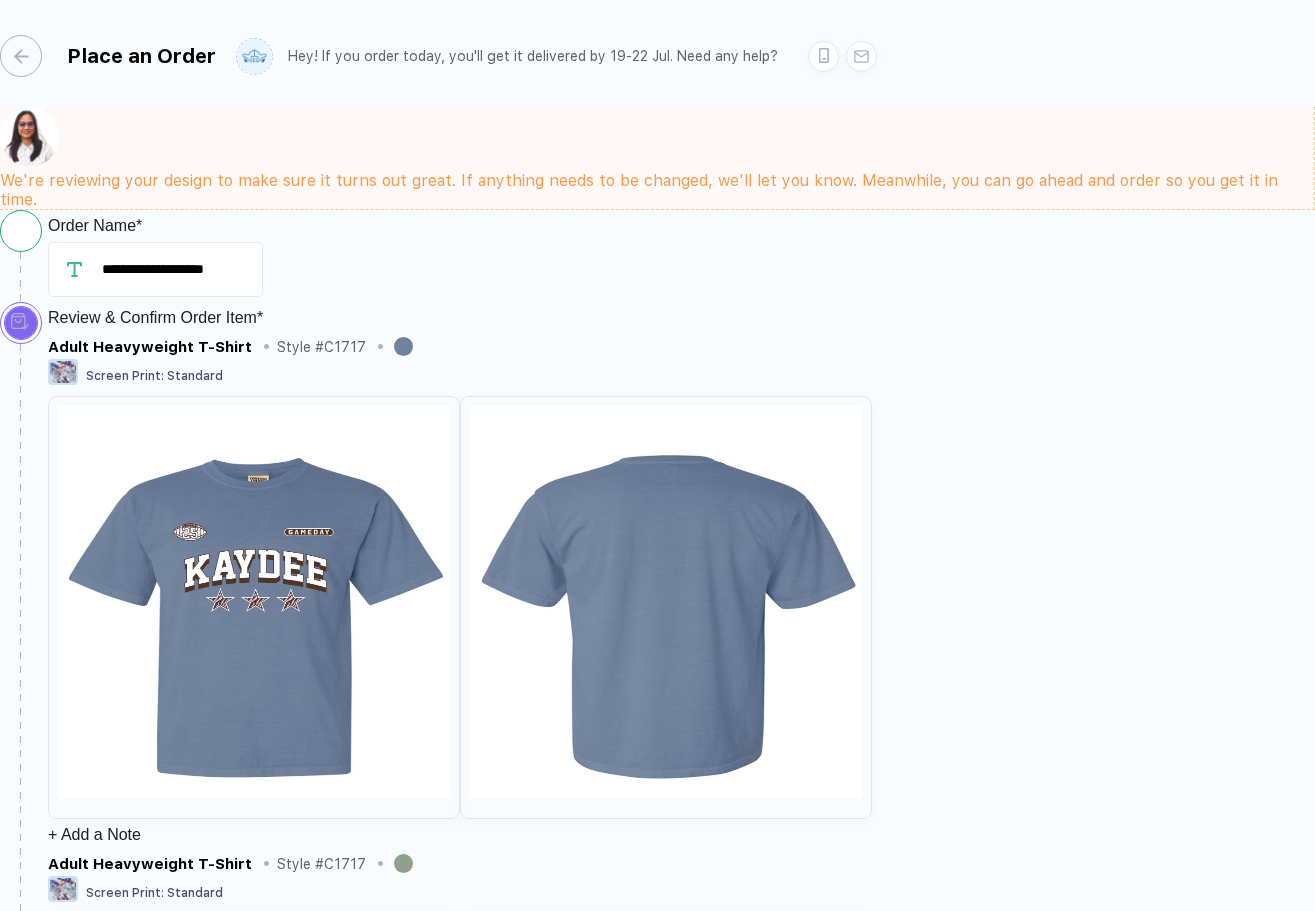scroll, scrollTop: 0, scrollLeft: 0, axis: both 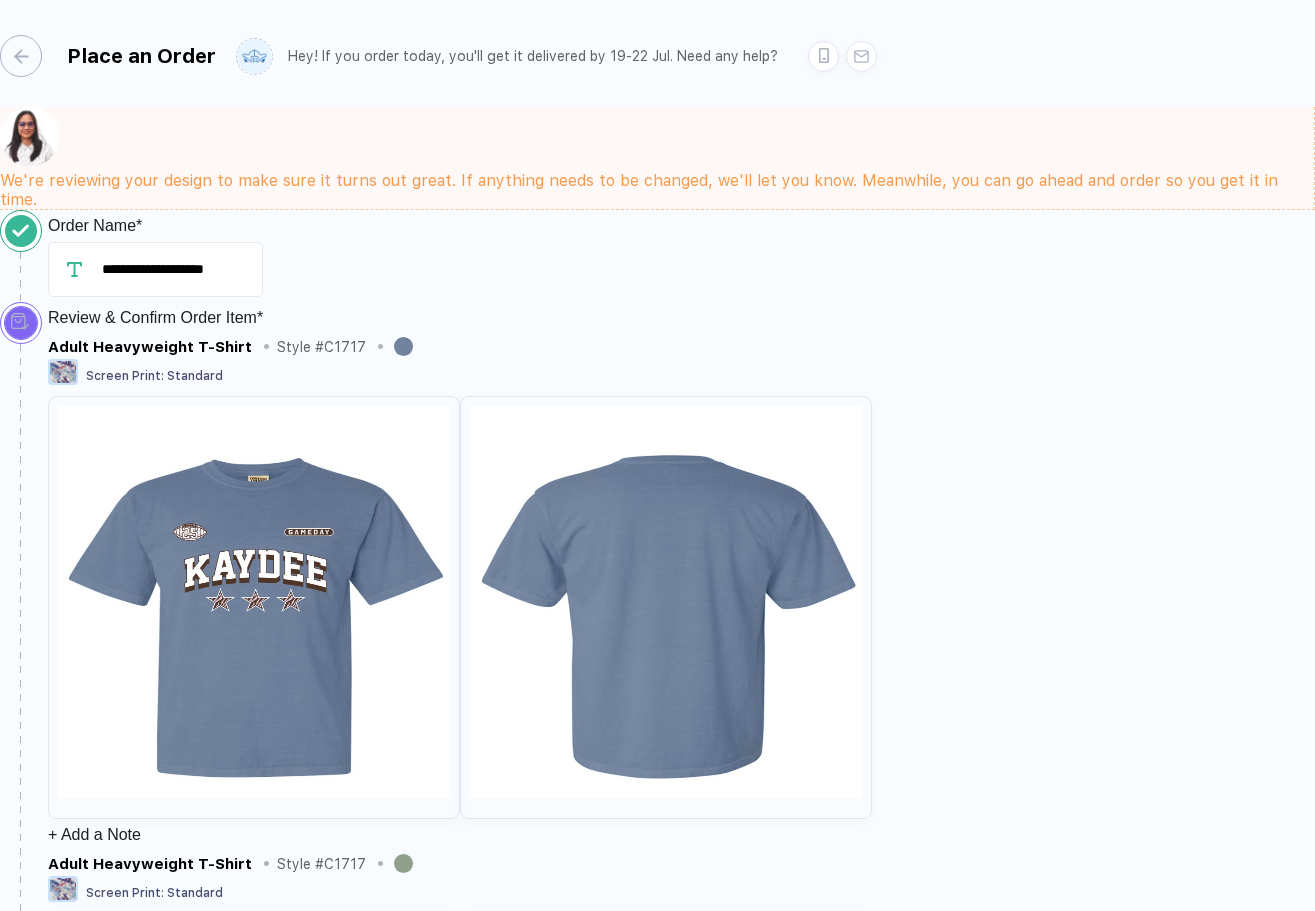 click on "Confirm" at bounding box center [101, 2453] 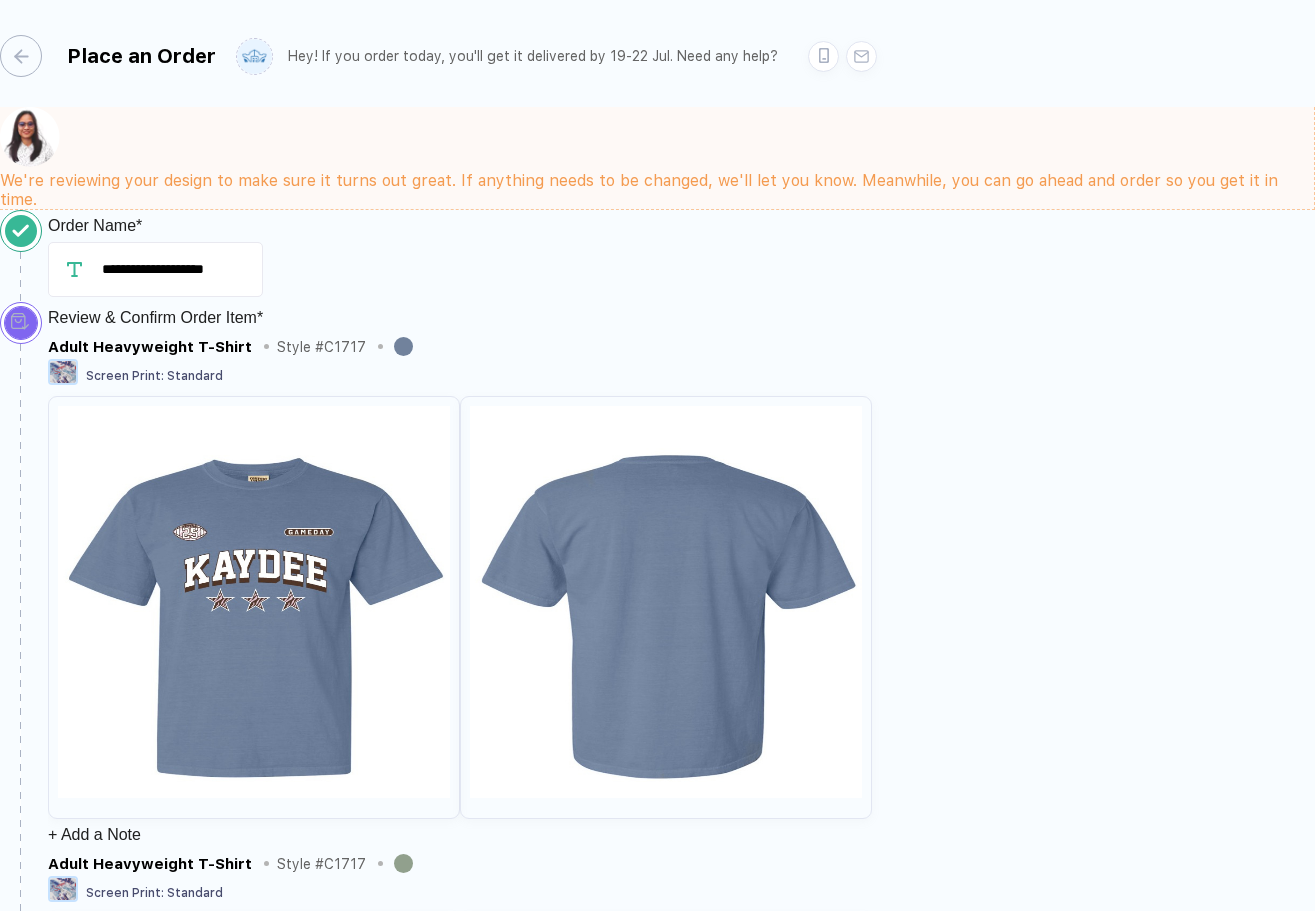 scroll, scrollTop: 1827, scrollLeft: 0, axis: vertical 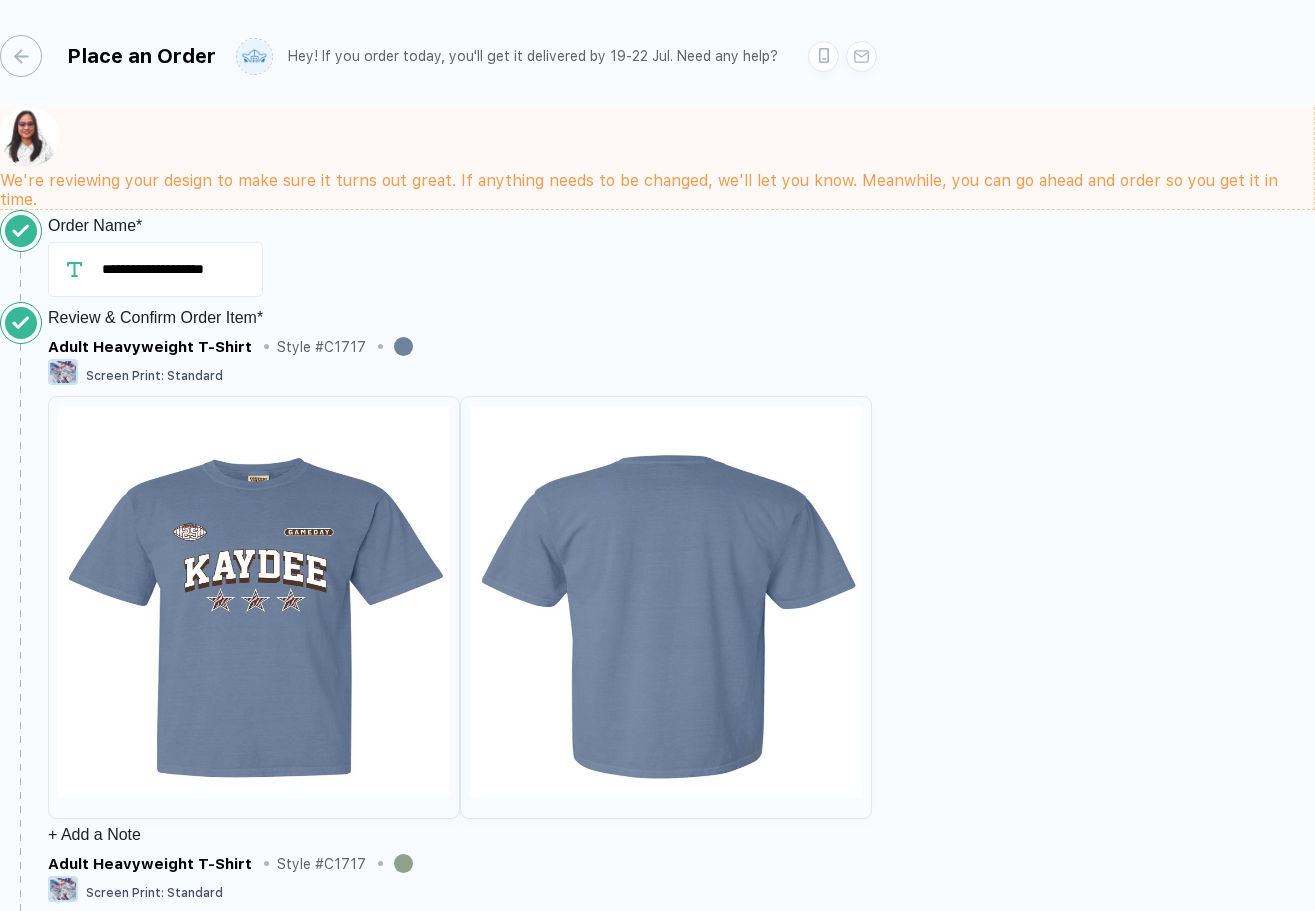 click at bounding box center (90, 3302) 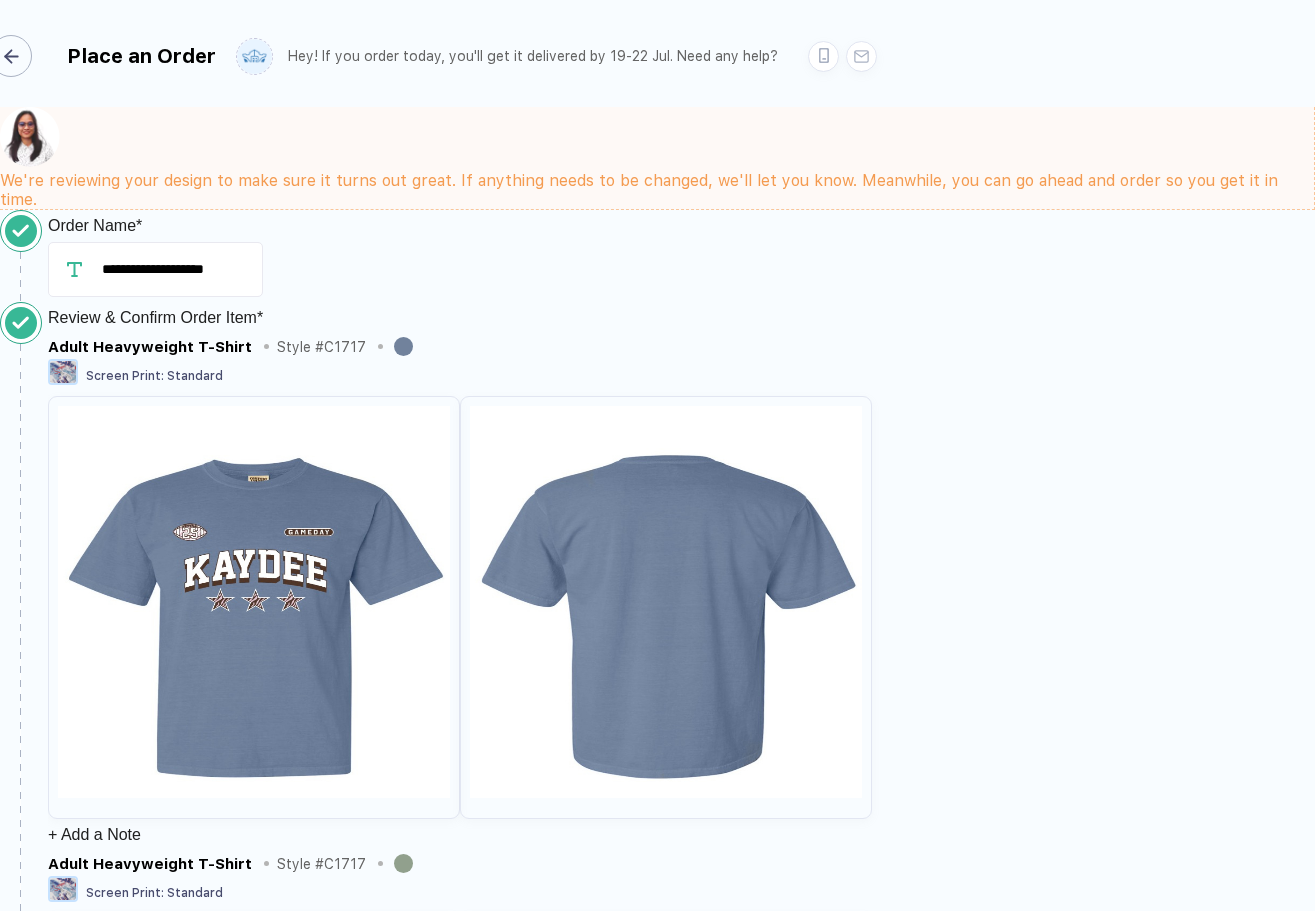 click at bounding box center [11, 56] 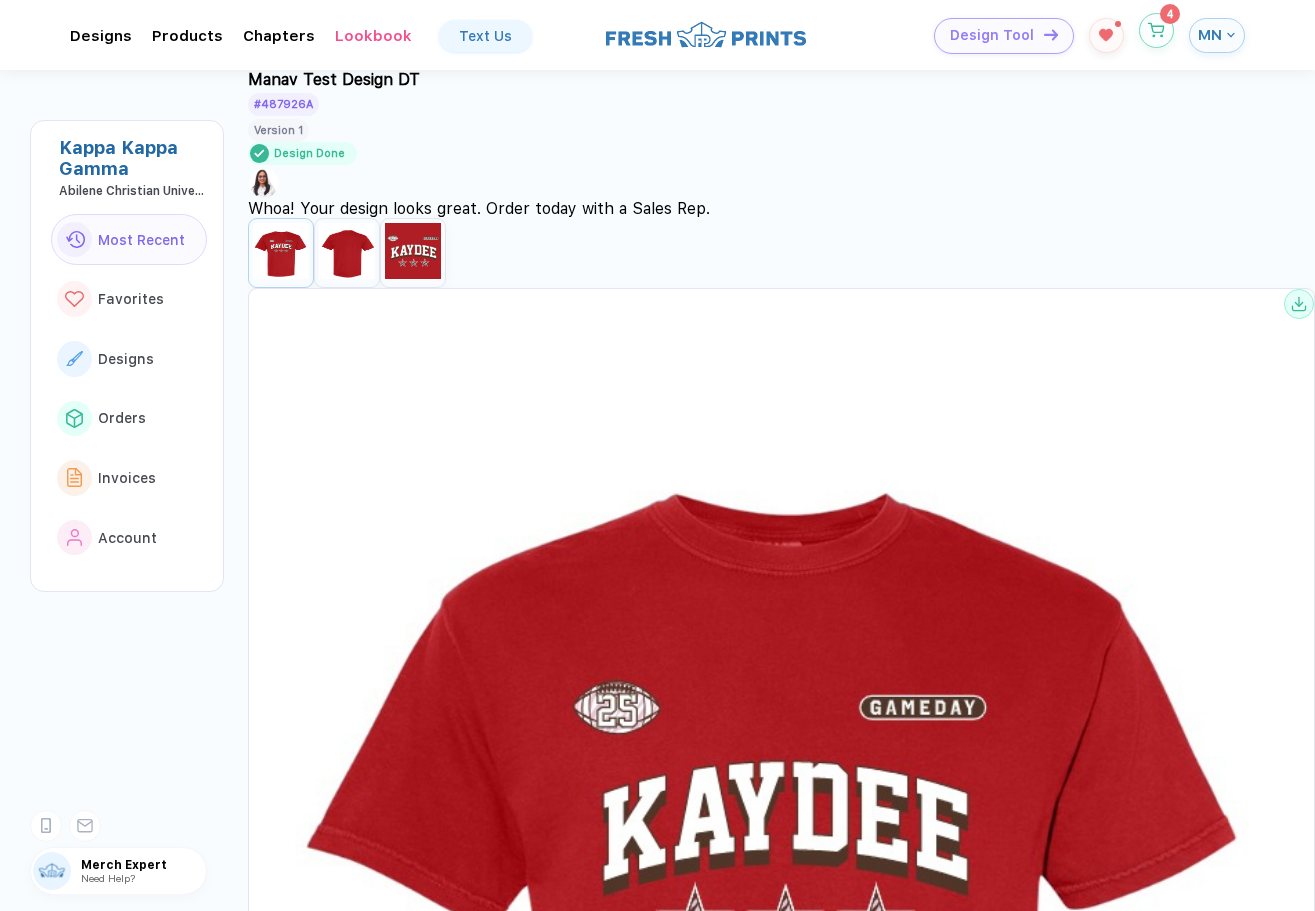 click at bounding box center [1157, 27] 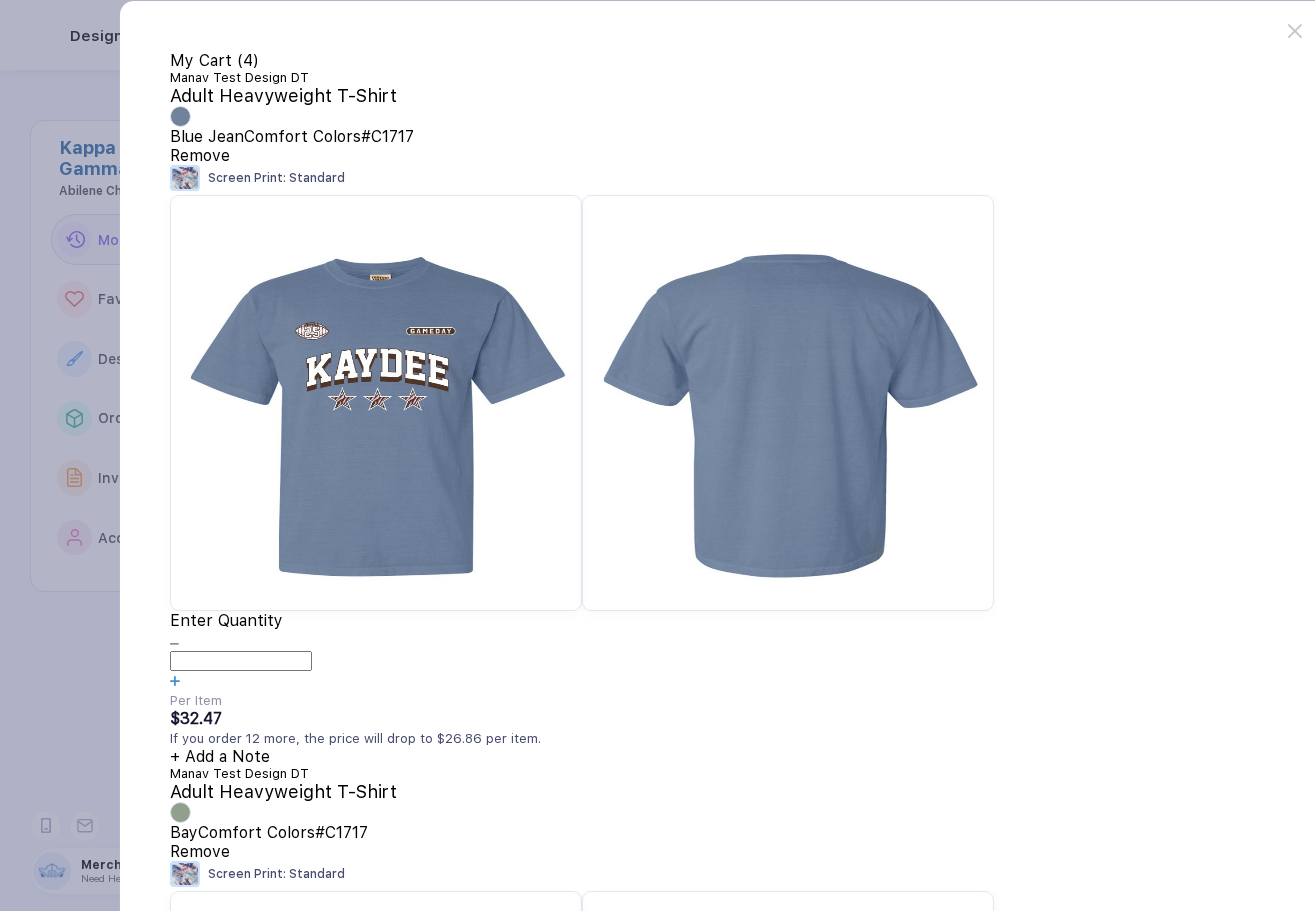 scroll, scrollTop: 0, scrollLeft: 0, axis: both 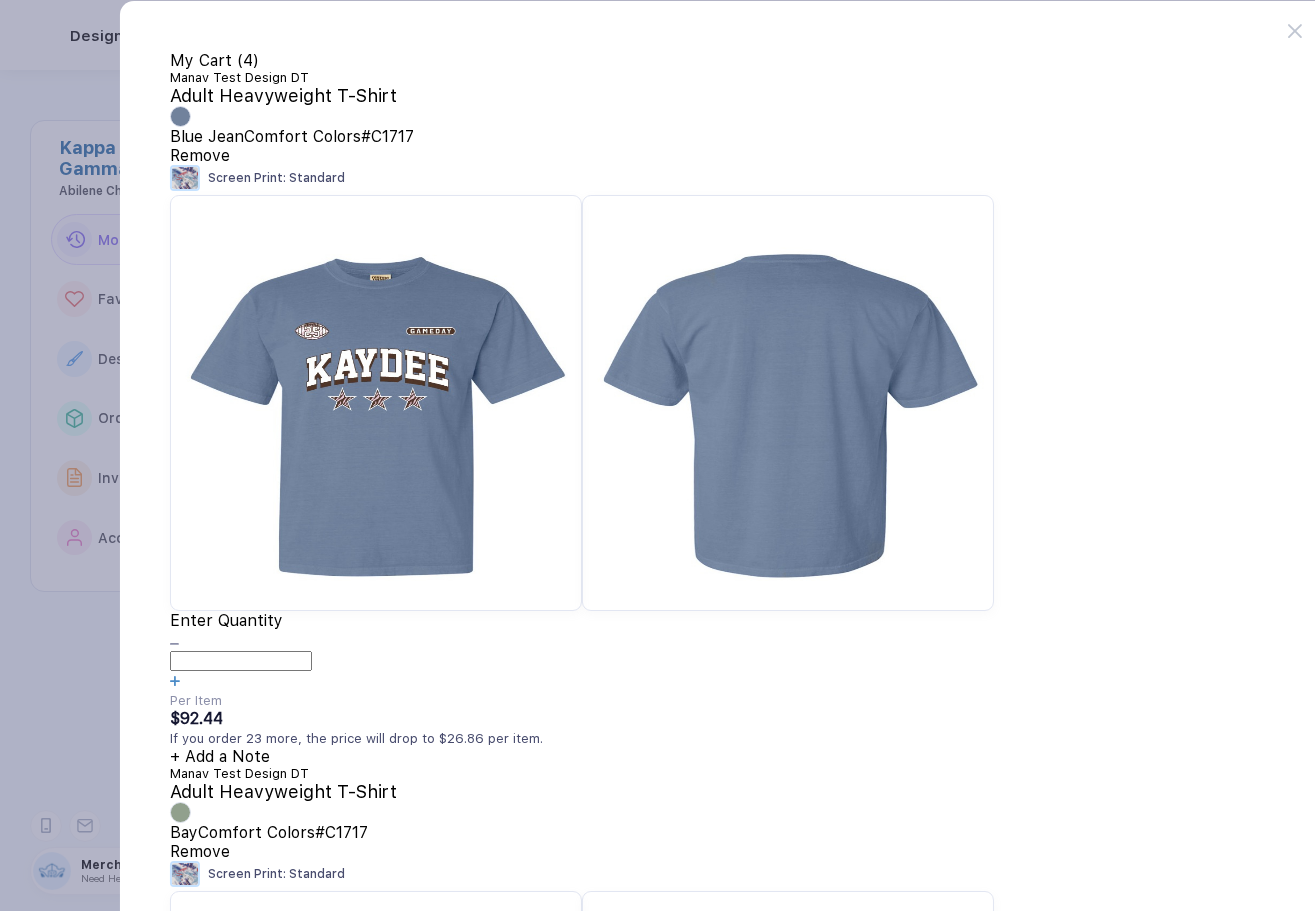 type on "*" 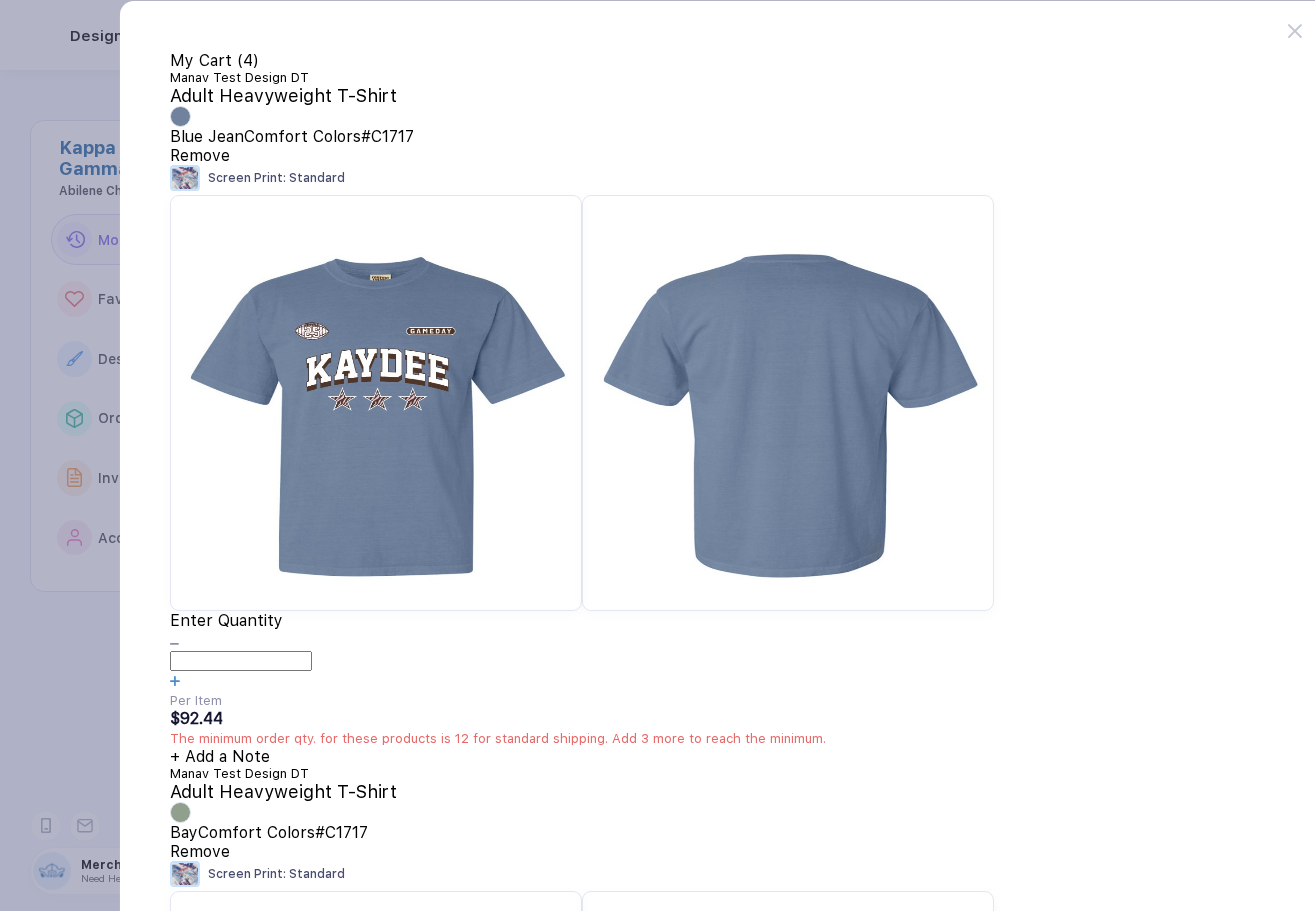 type on "*" 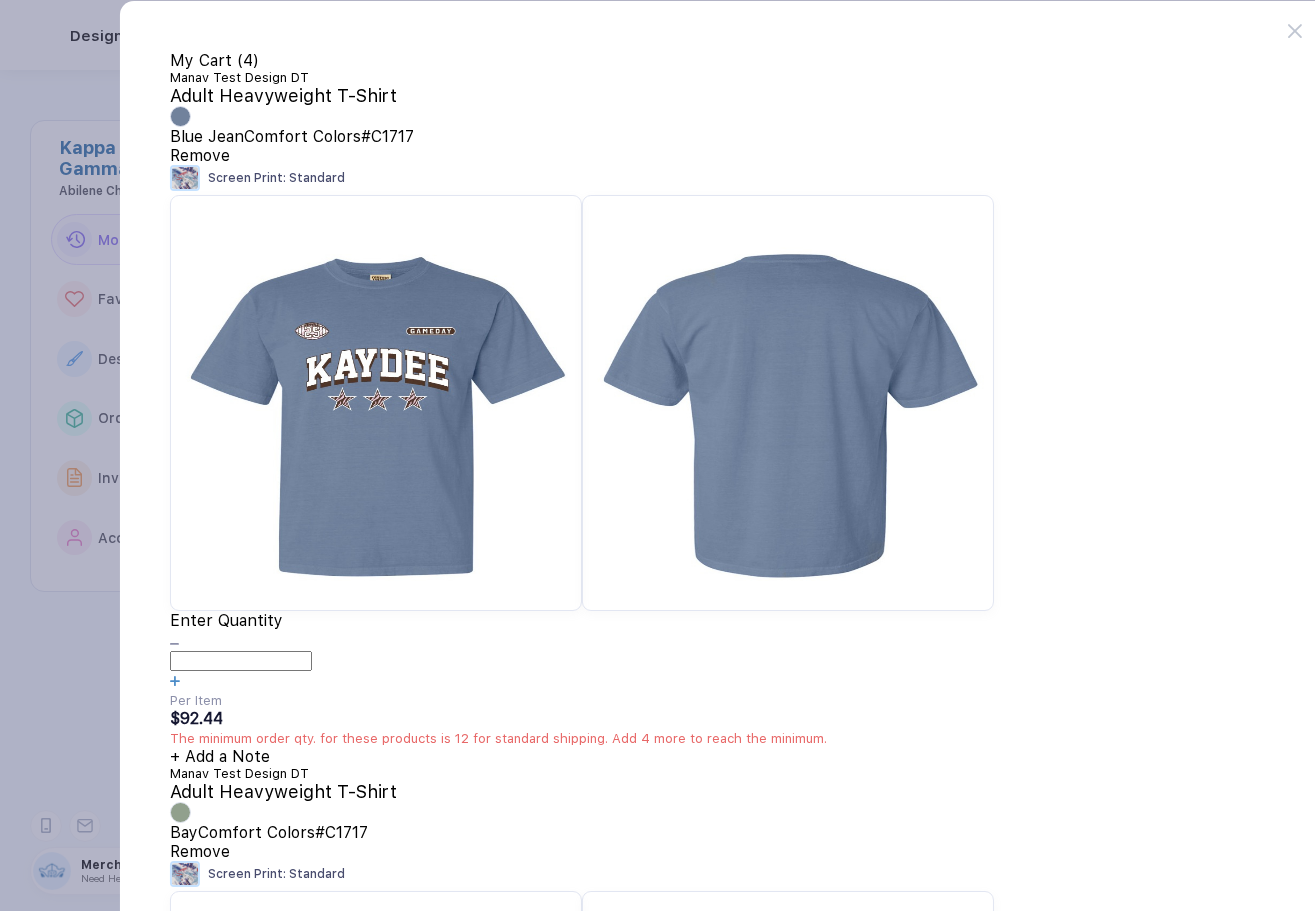 click at bounding box center [174, 644] 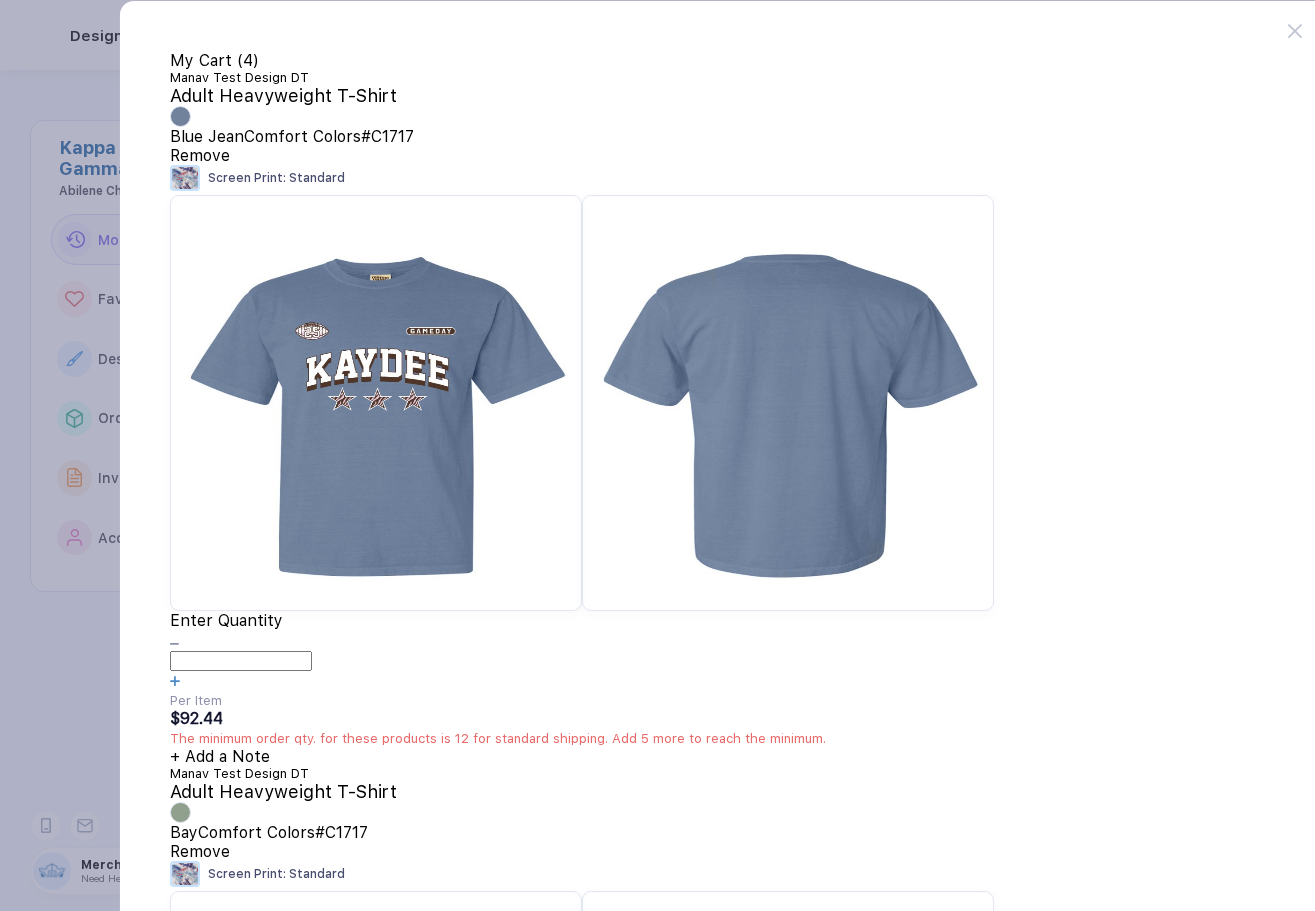 click at bounding box center (174, 644) 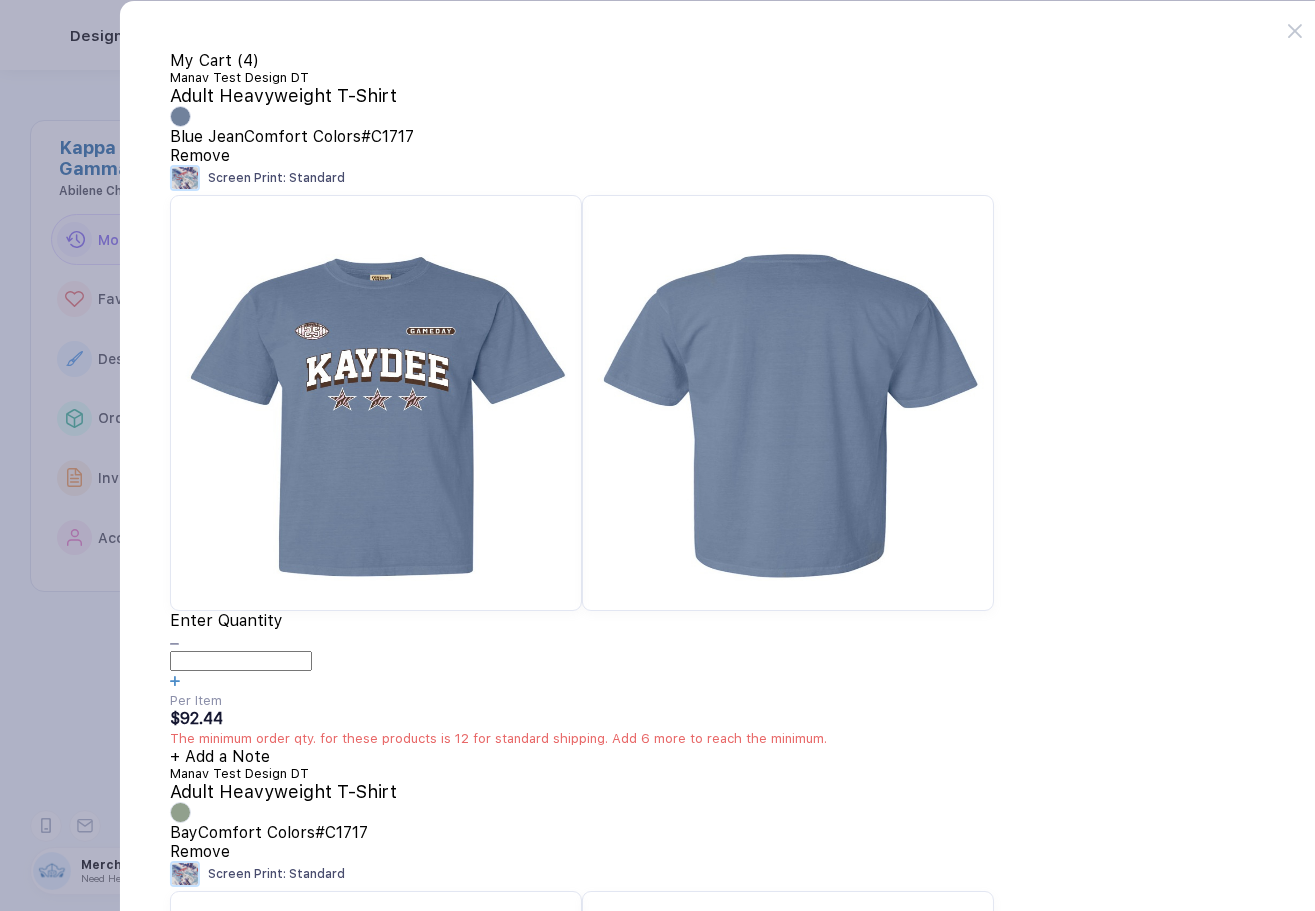 click at bounding box center [174, 644] 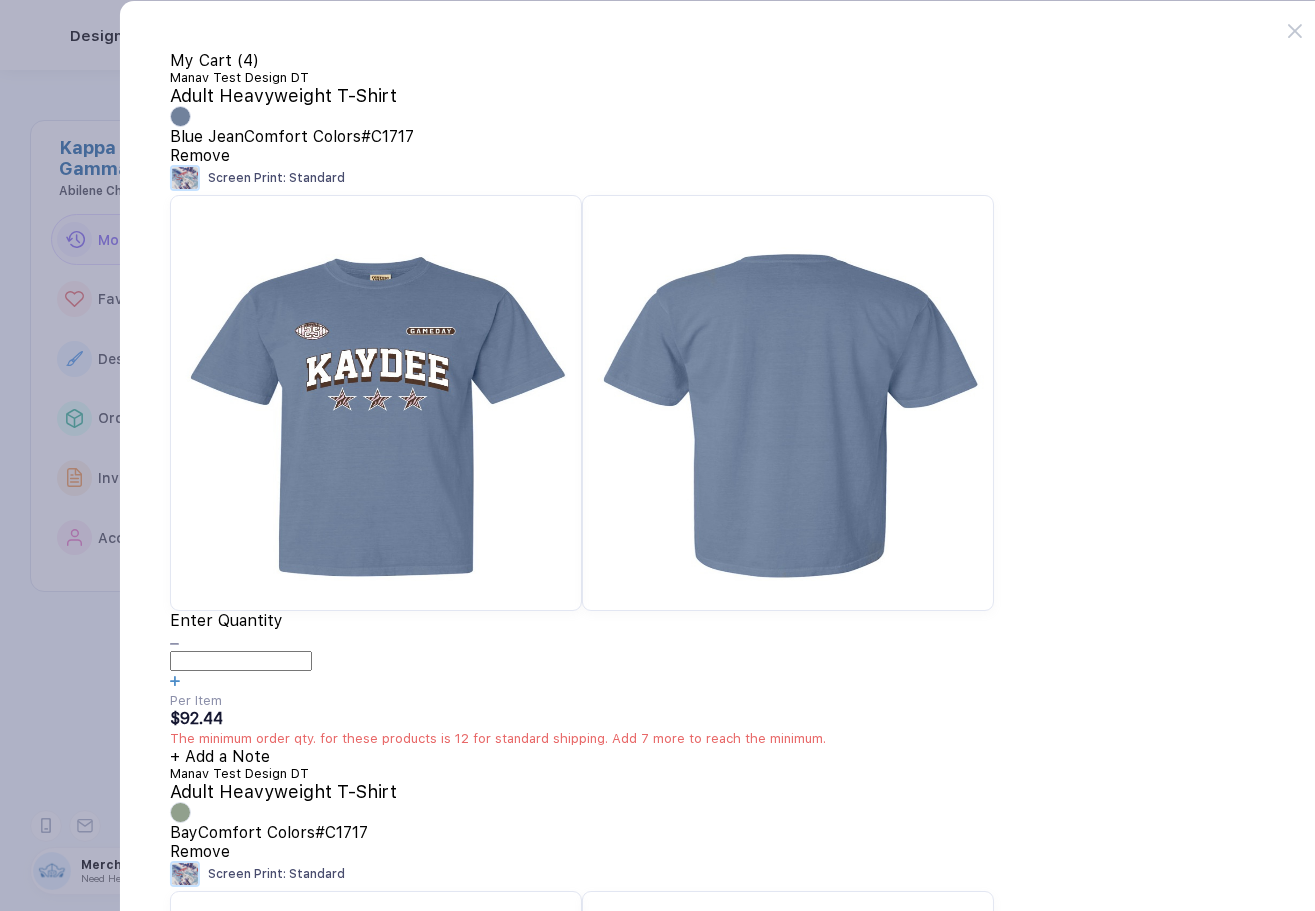 click at bounding box center [174, 644] 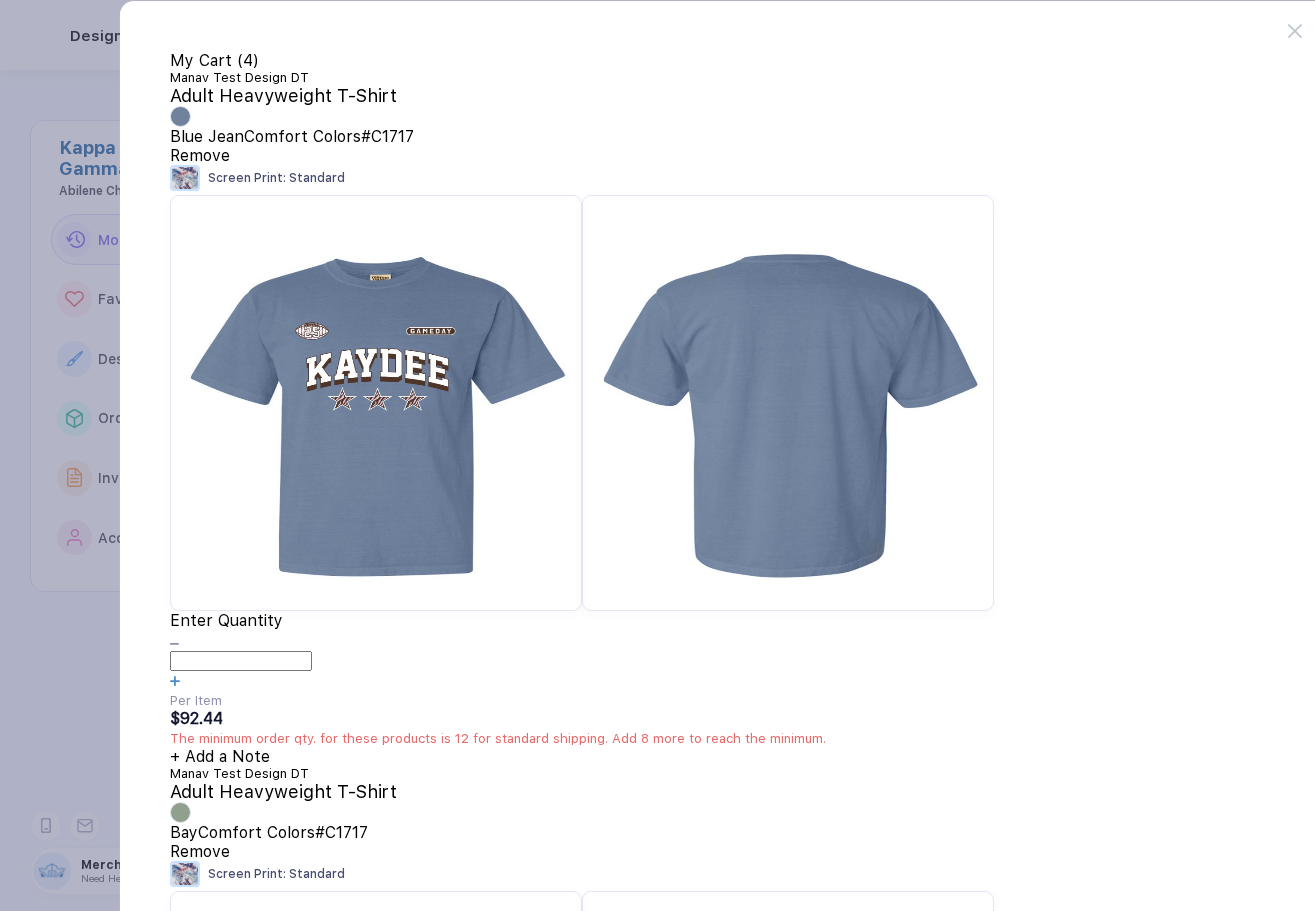 click at bounding box center [174, 644] 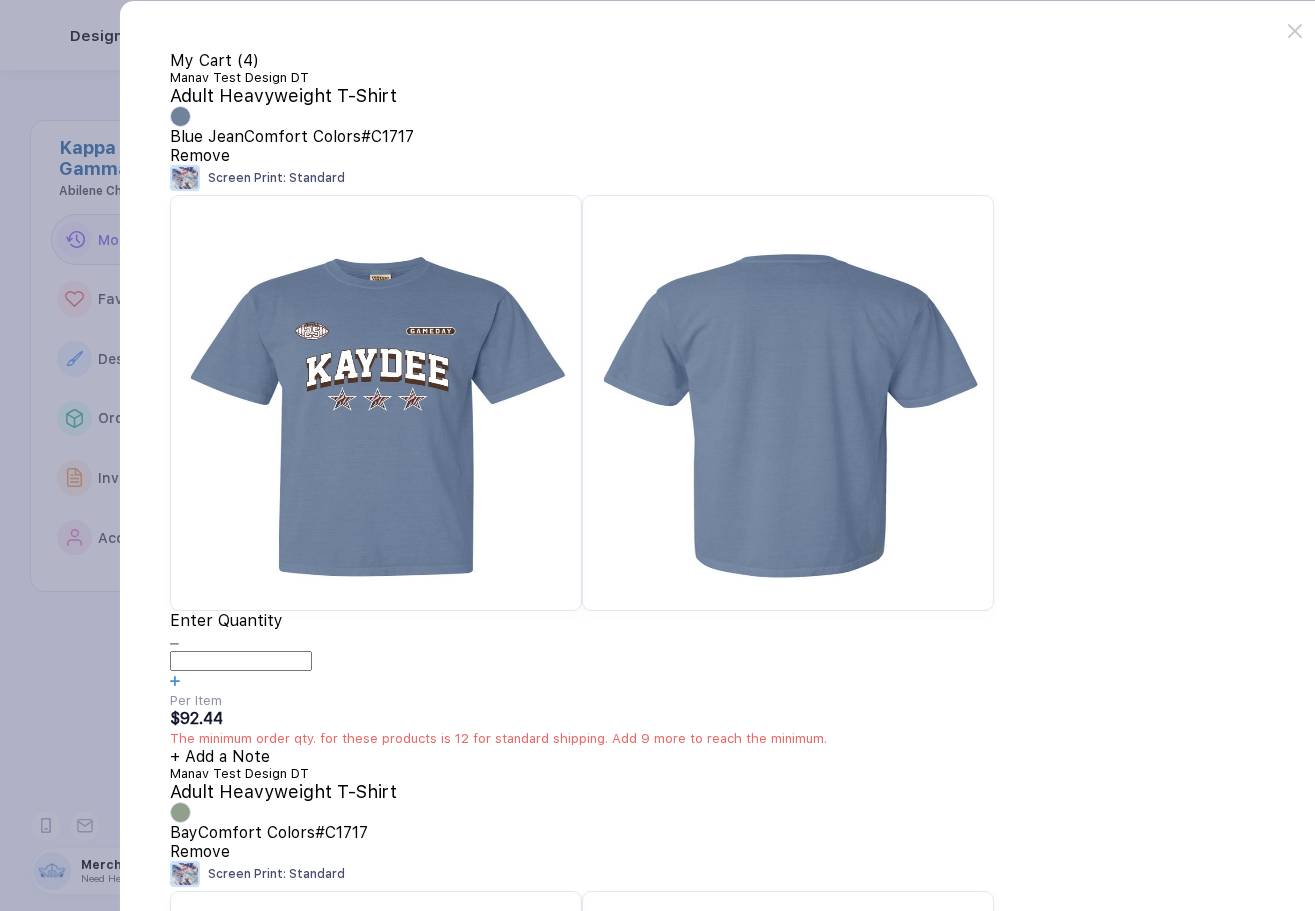 click at bounding box center [174, 644] 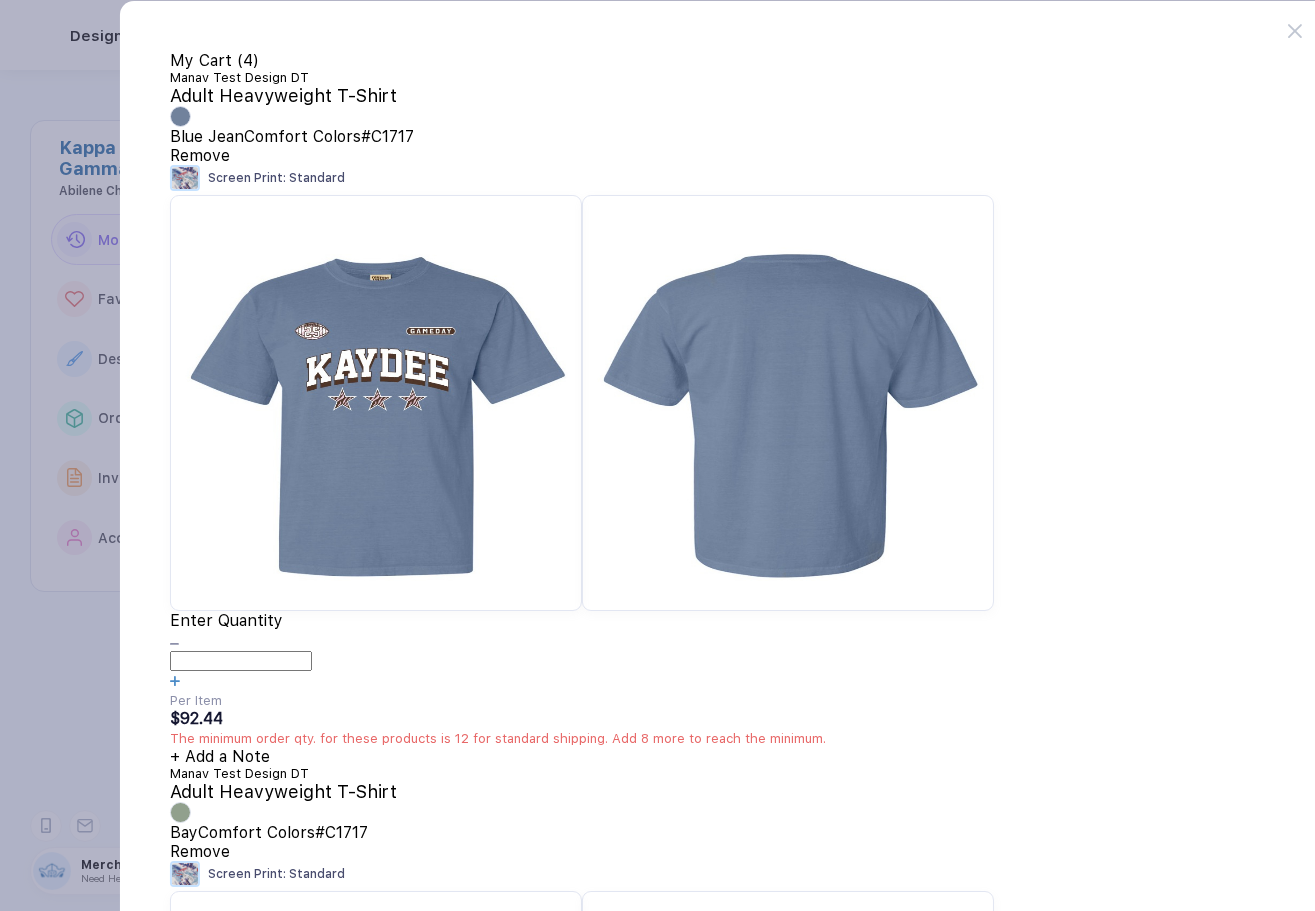 click at bounding box center (175, 681) 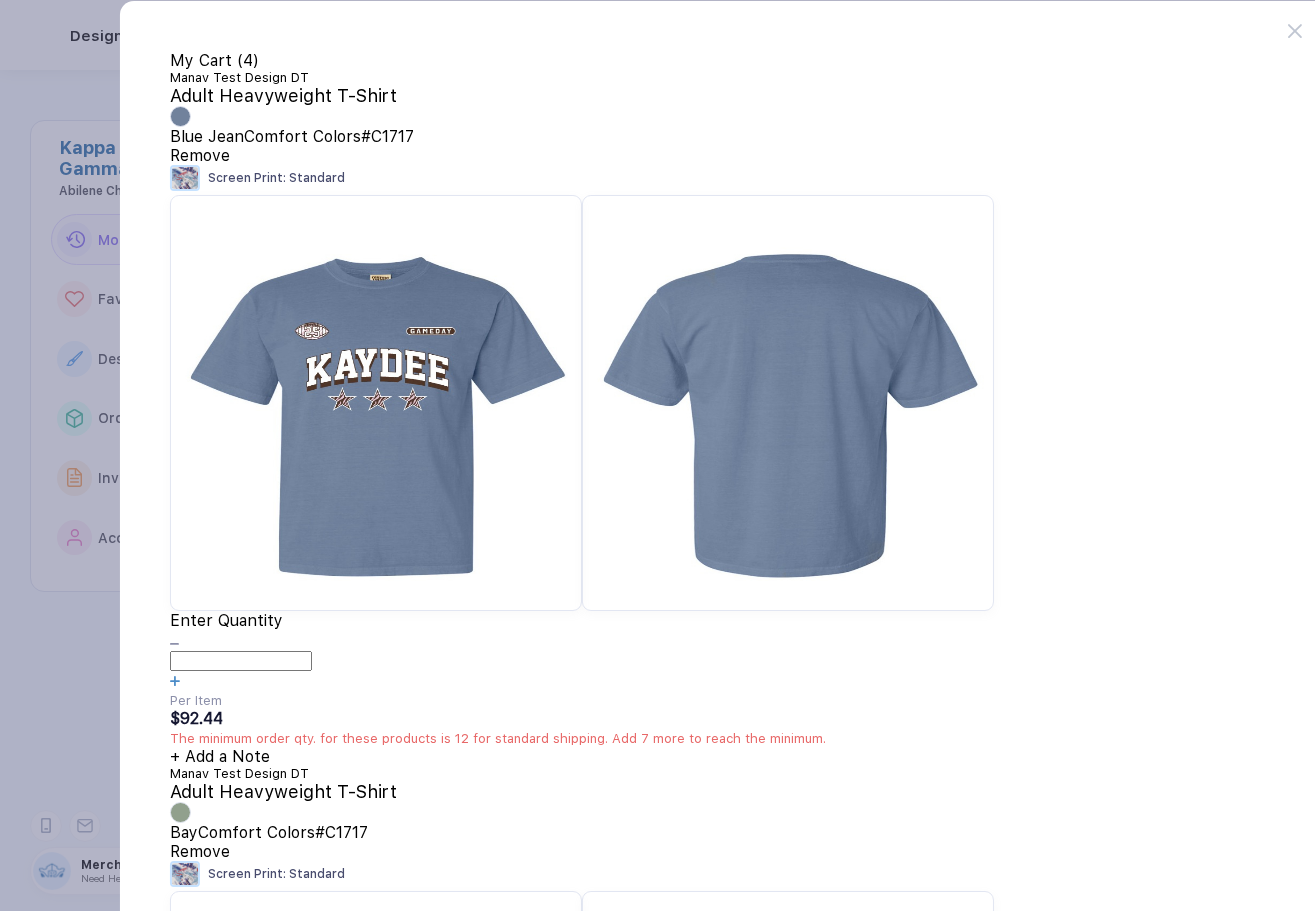 click at bounding box center (175, 681) 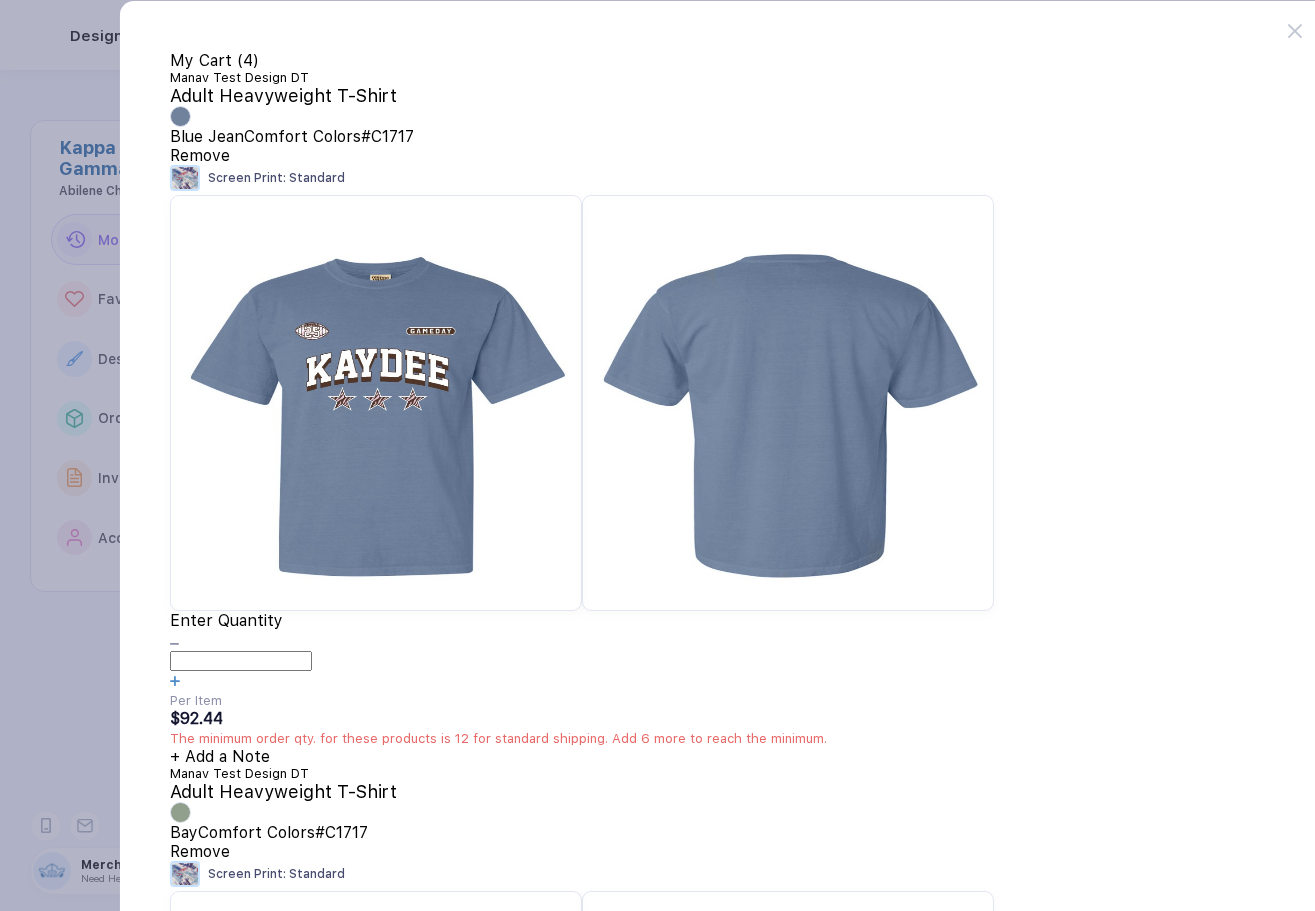 click at bounding box center (175, 681) 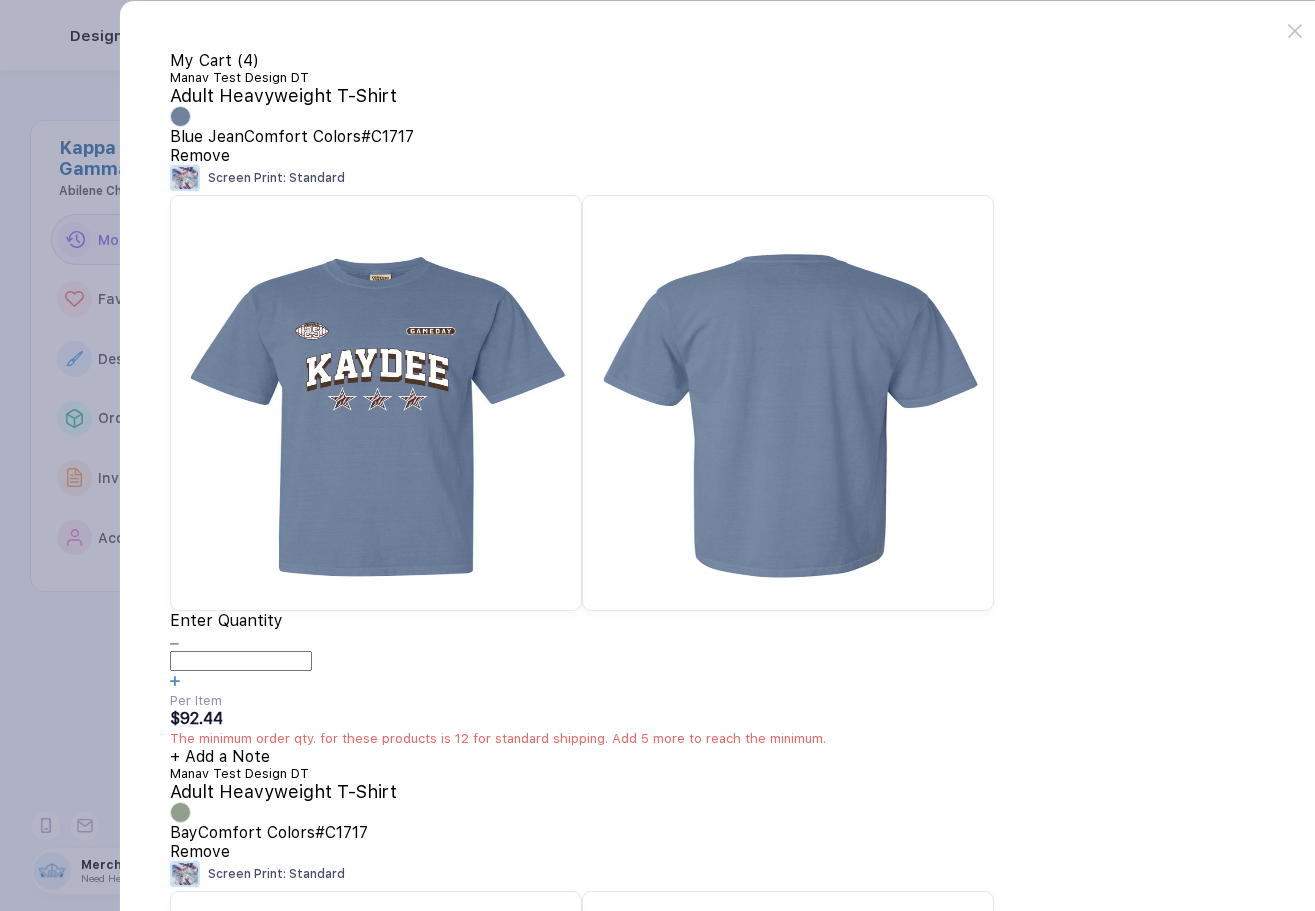 click at bounding box center [175, 681] 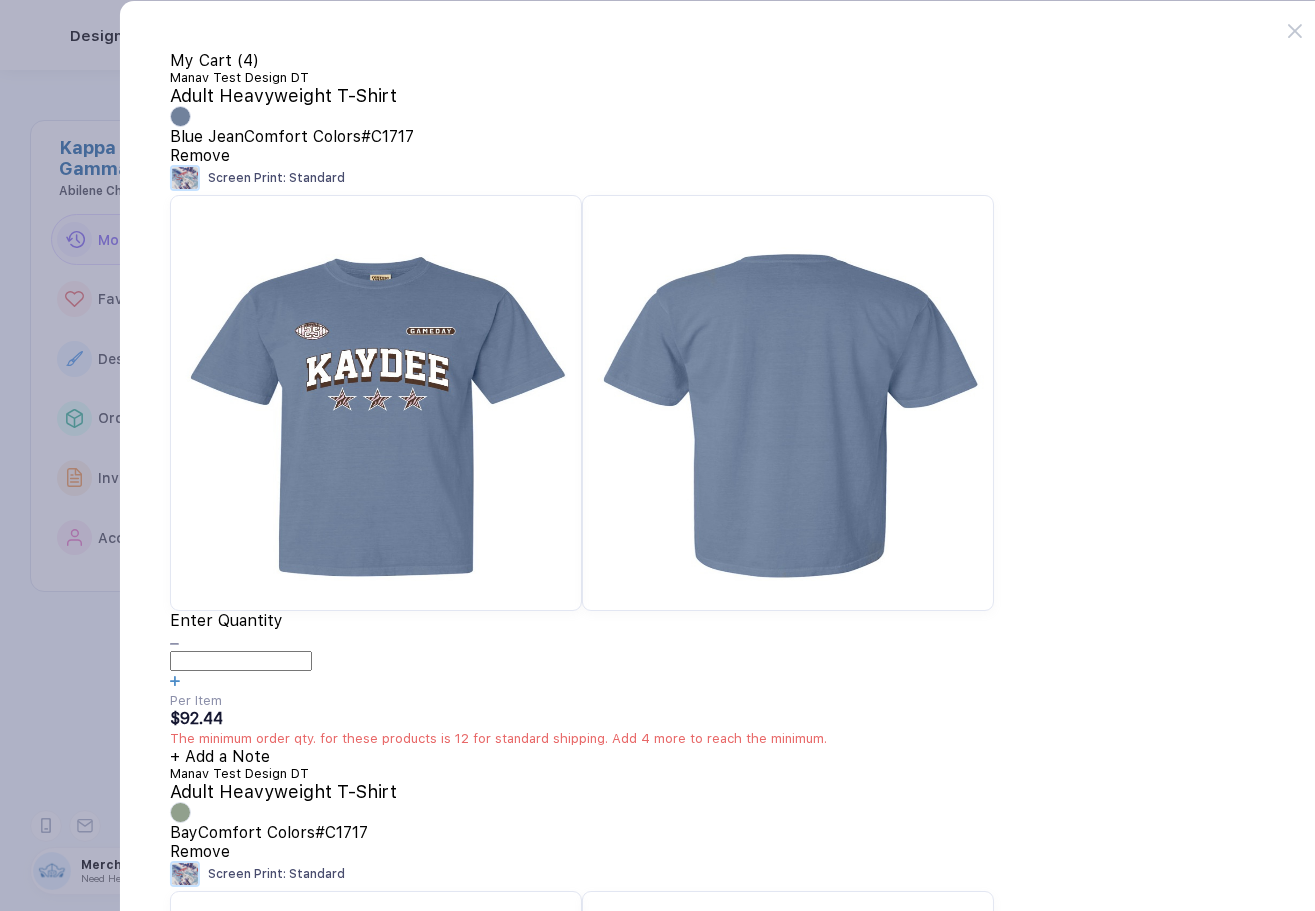 click at bounding box center [175, 681] 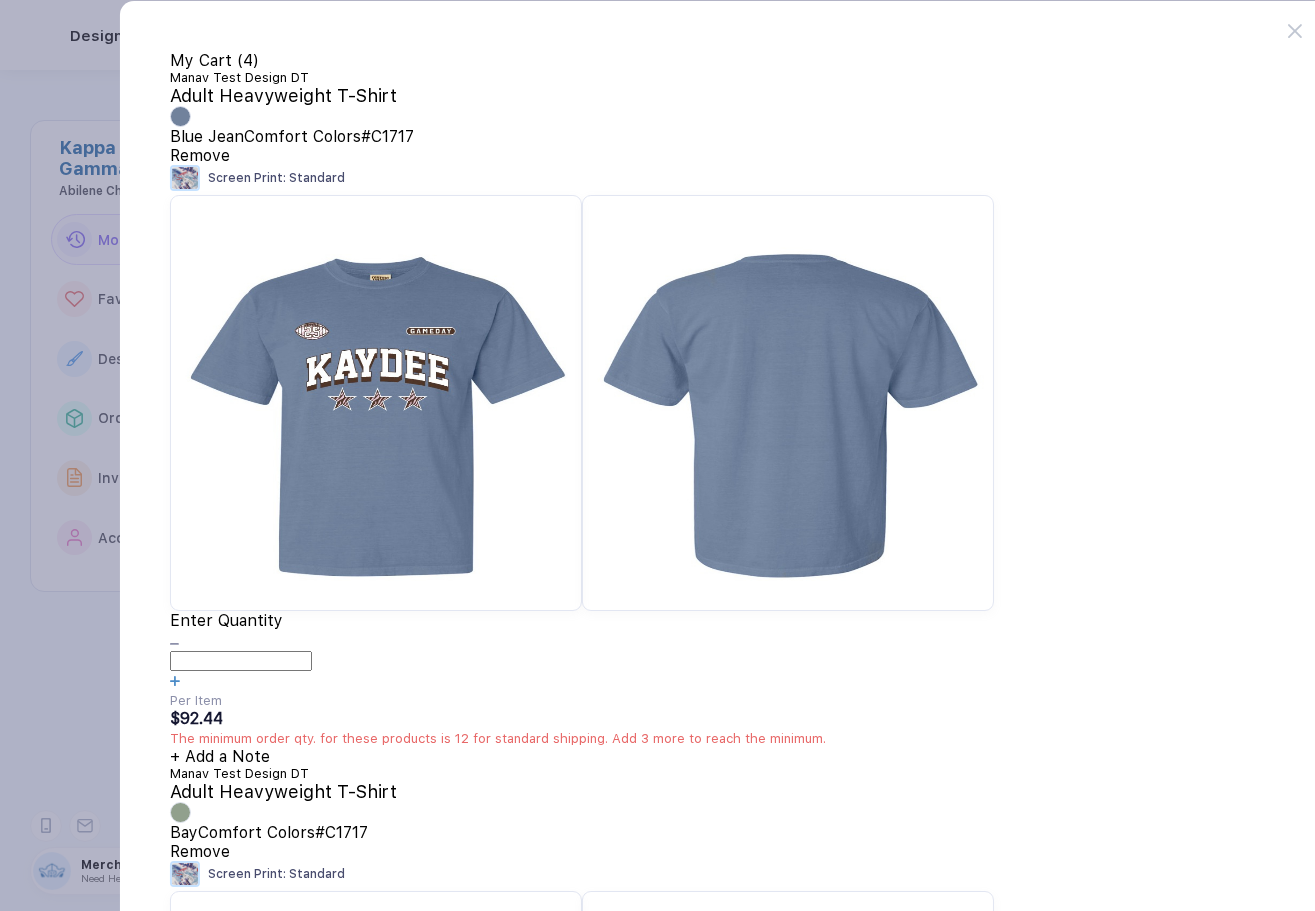 scroll, scrollTop: 332, scrollLeft: 0, axis: vertical 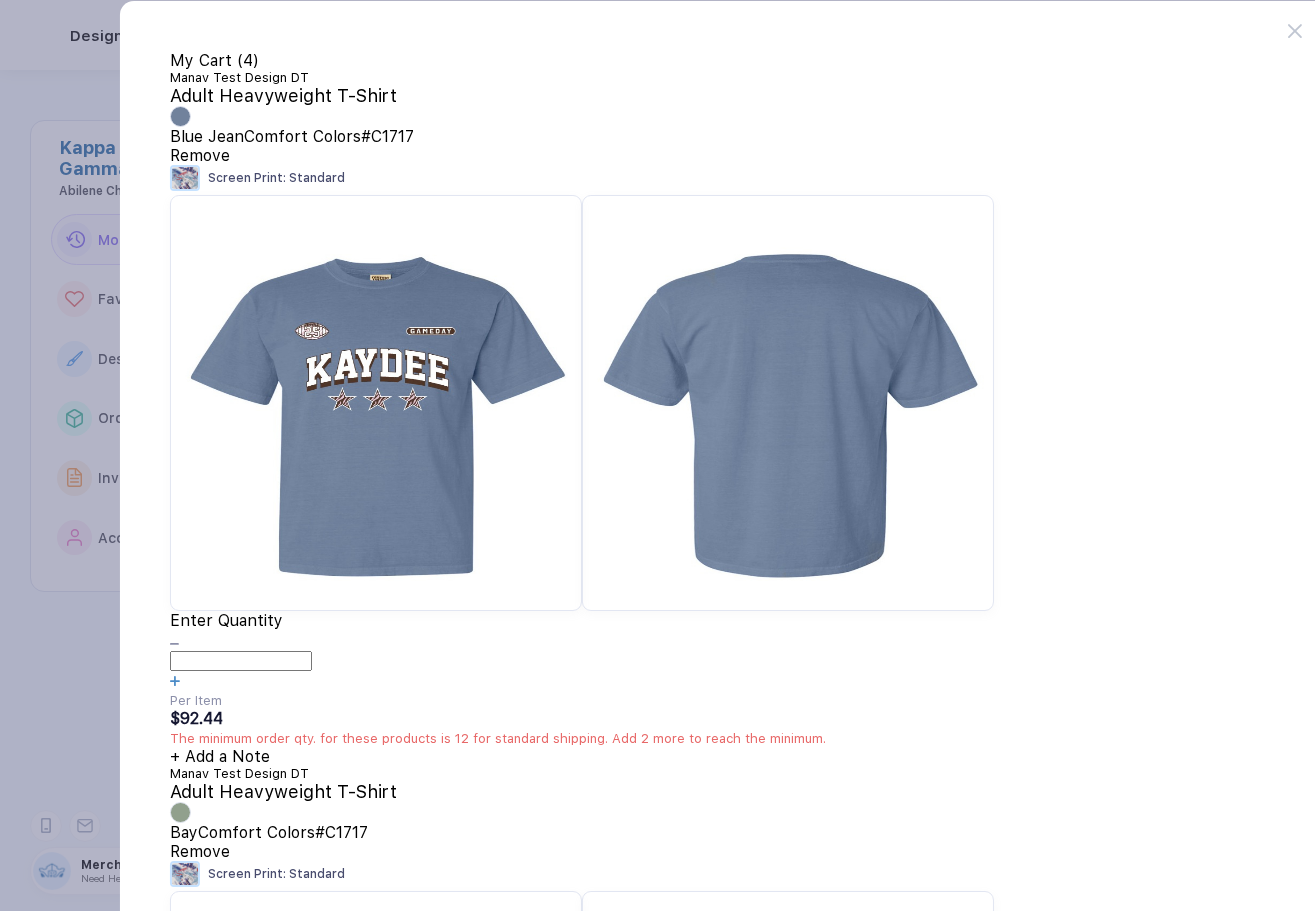 click at bounding box center [175, 681] 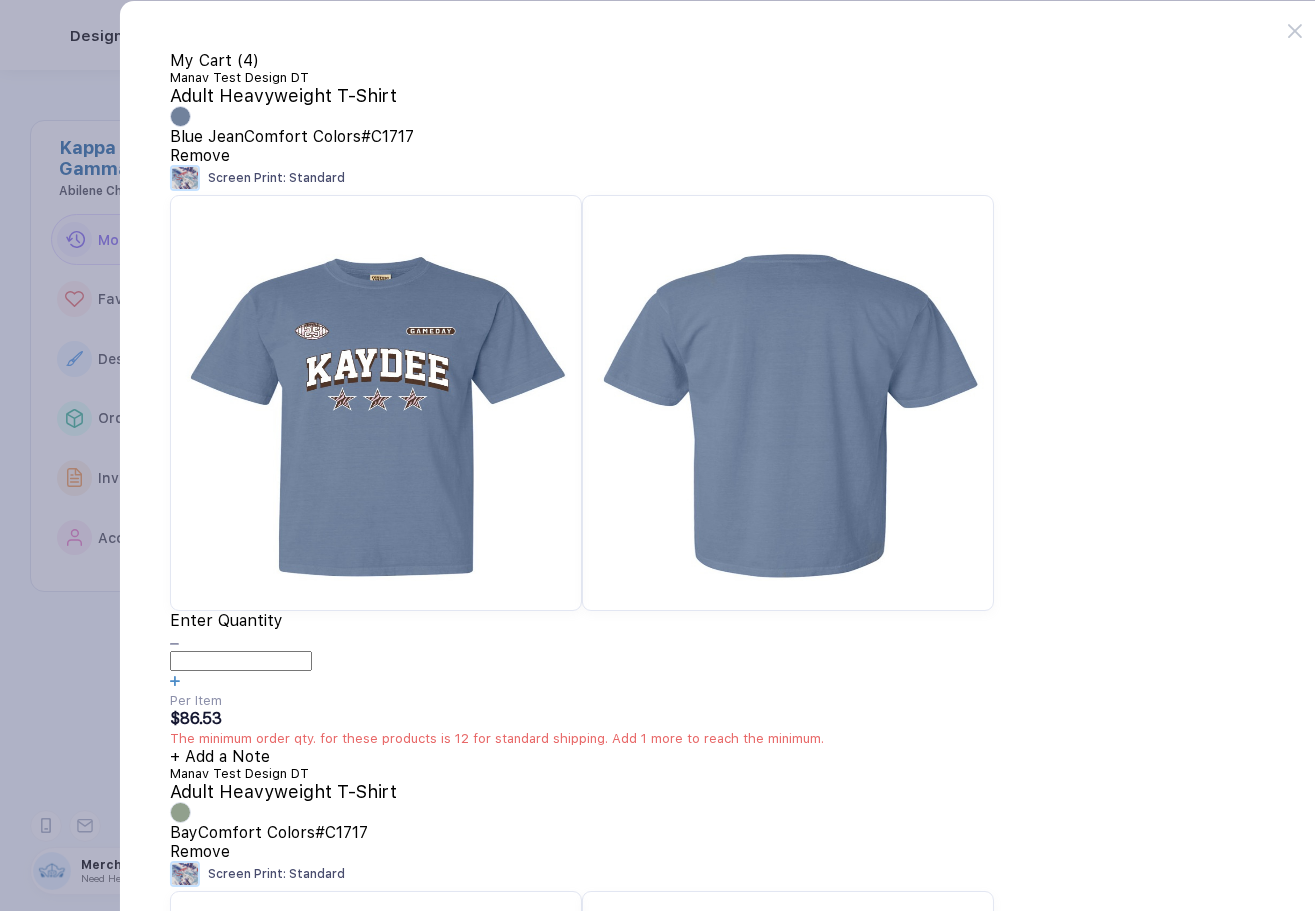 click at bounding box center (175, 681) 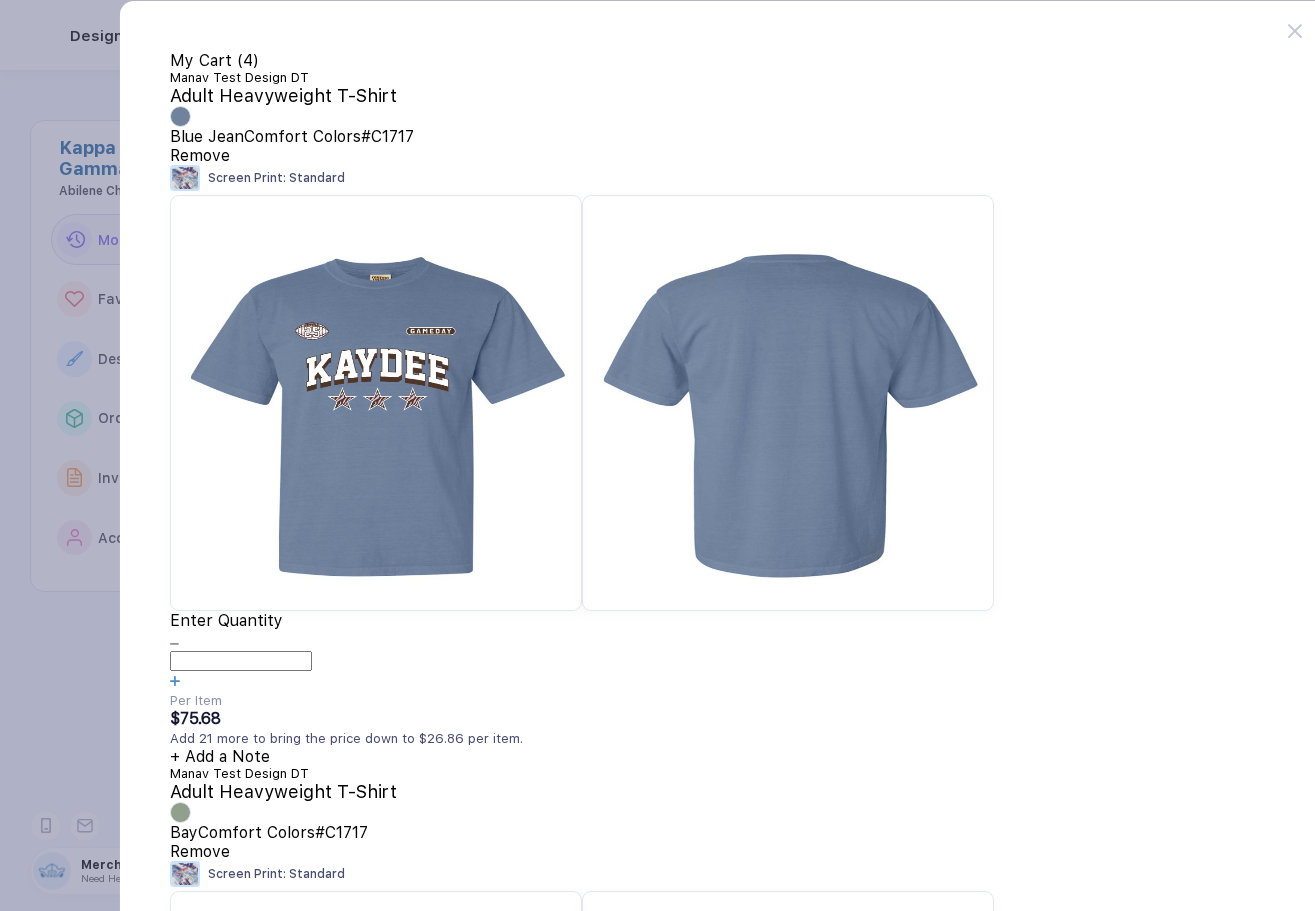 click at bounding box center (174, 644) 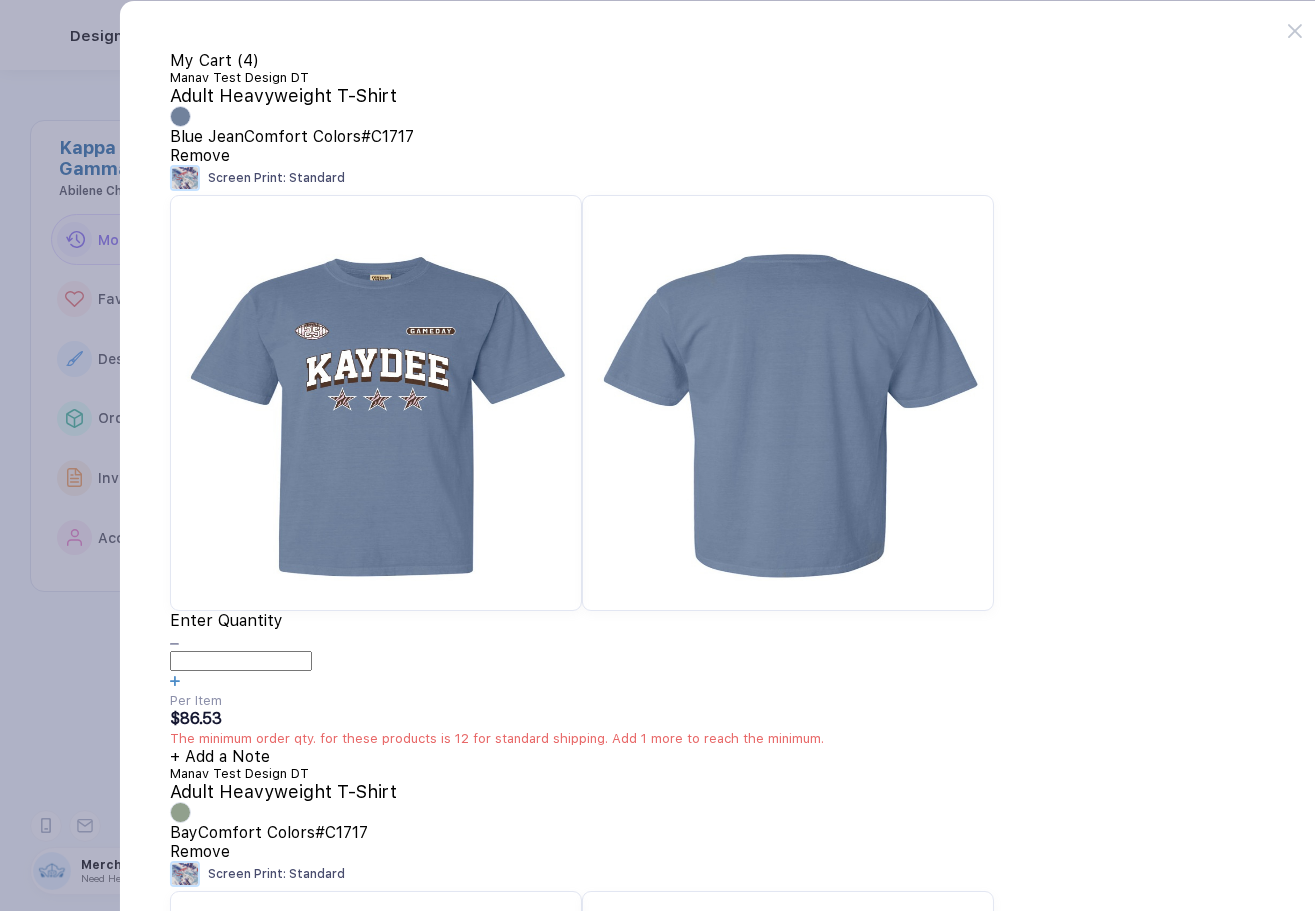 click at bounding box center [175, 681] 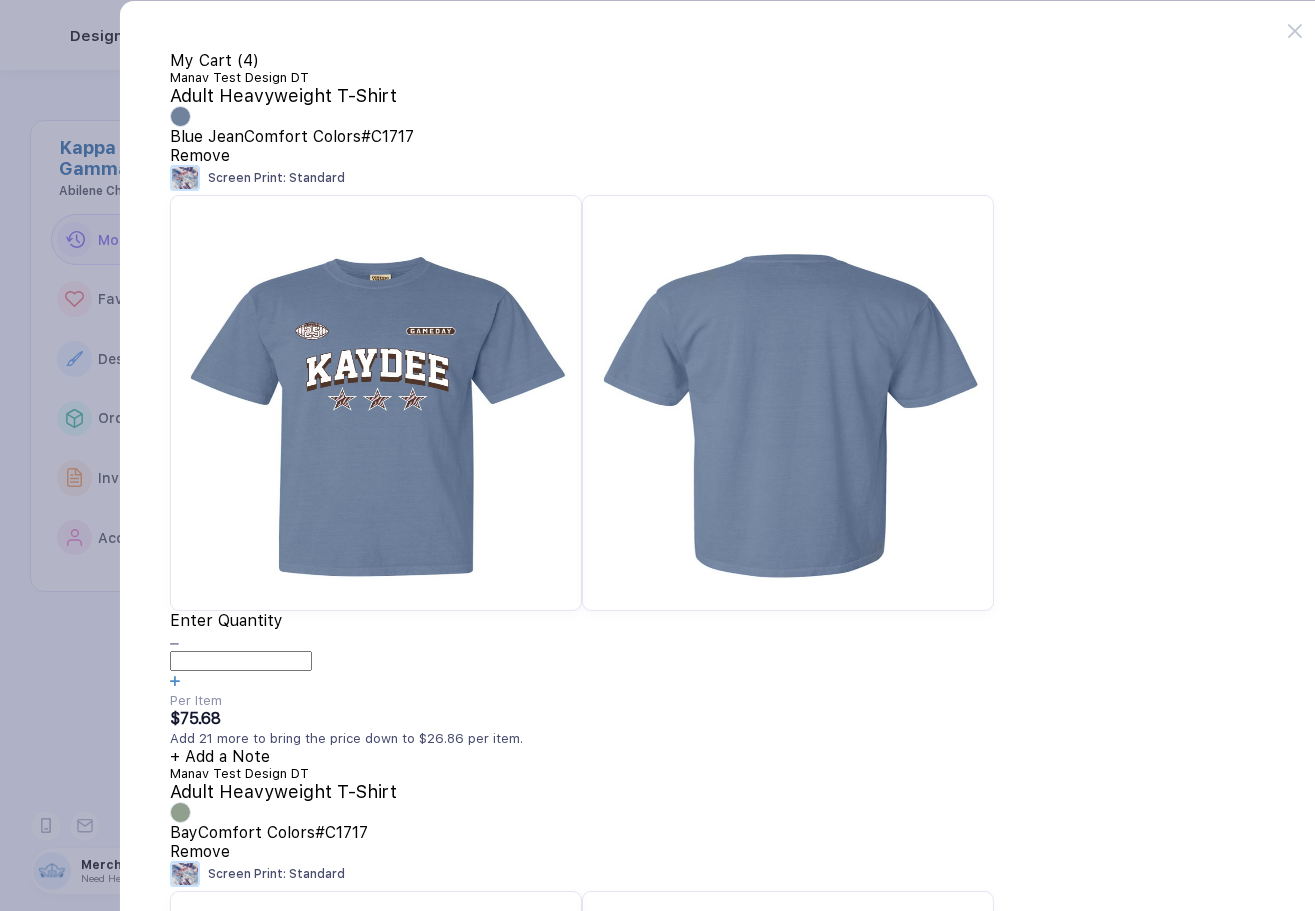 click at bounding box center [174, 644] 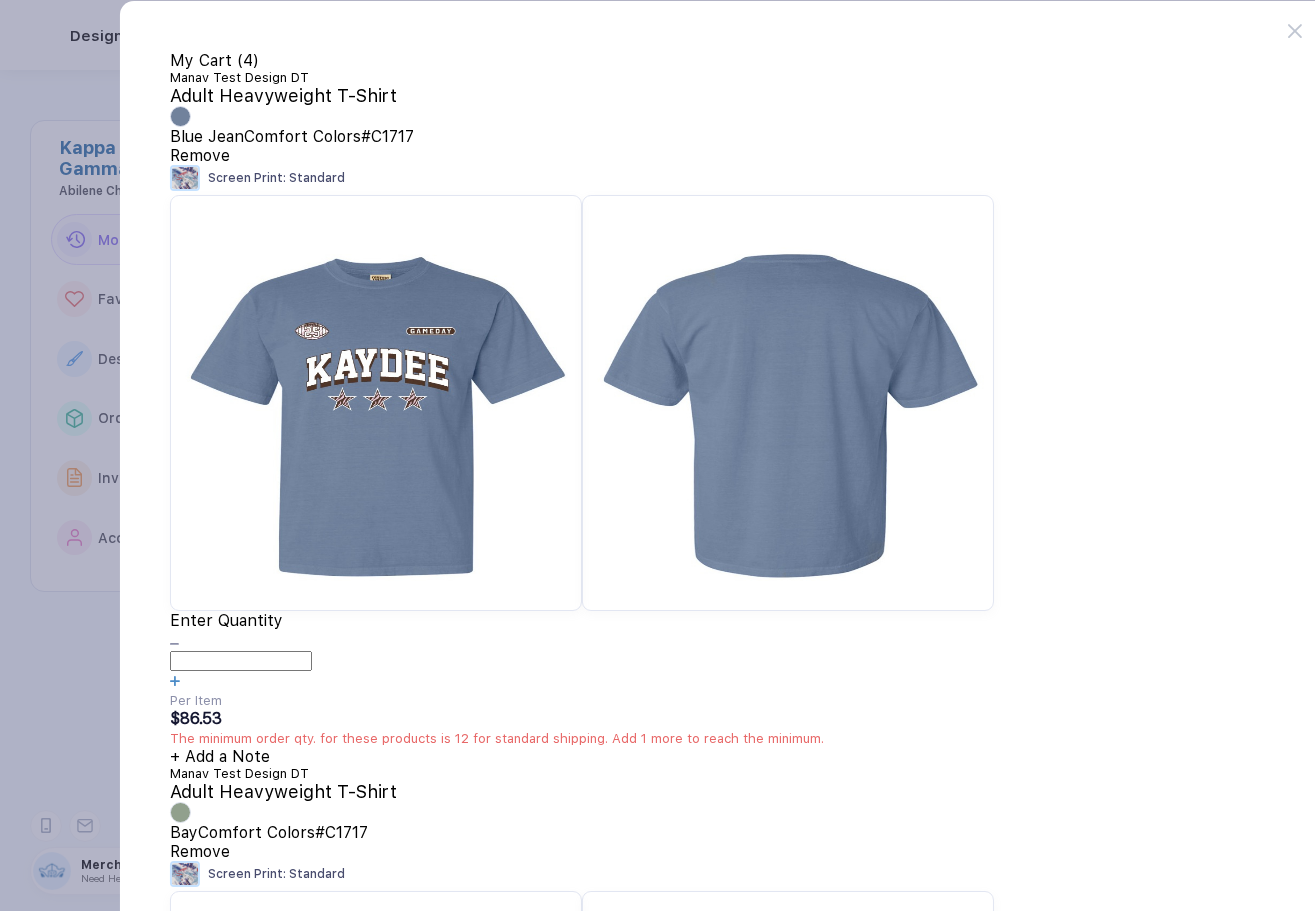 click at bounding box center [174, 644] 